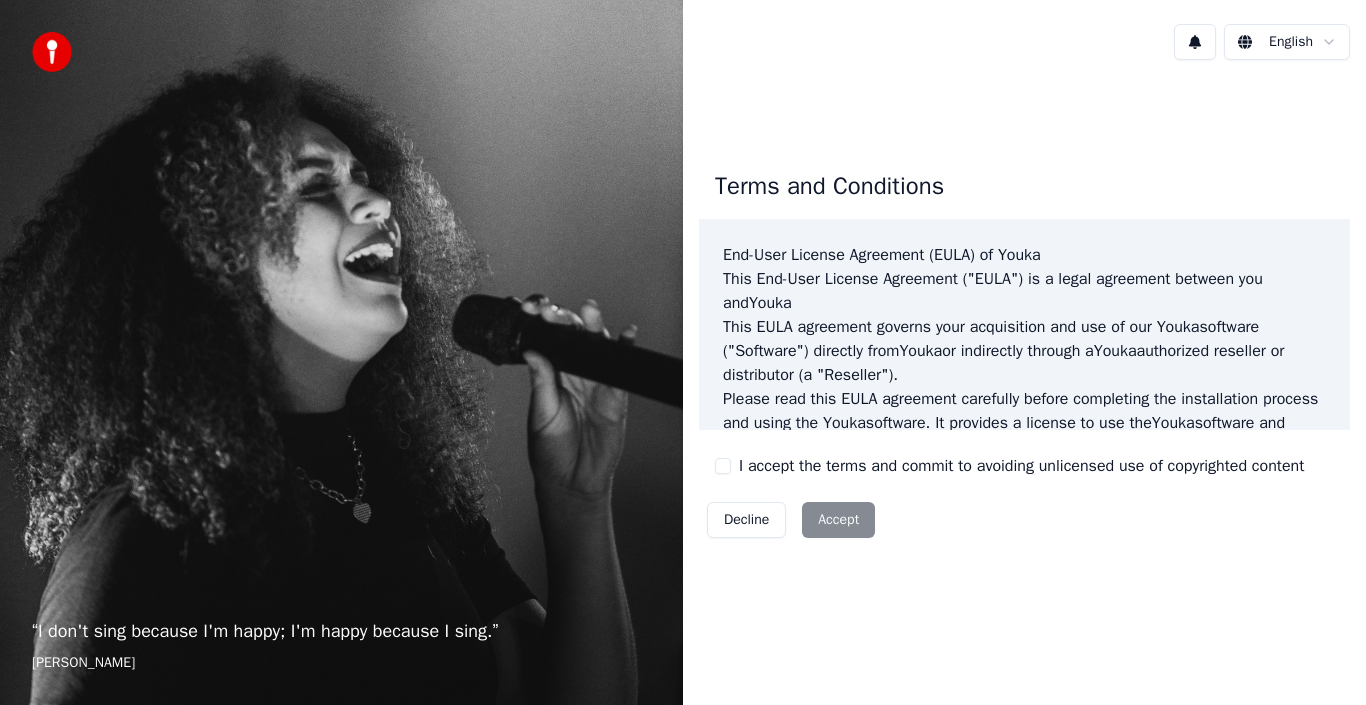 scroll, scrollTop: 0, scrollLeft: 0, axis: both 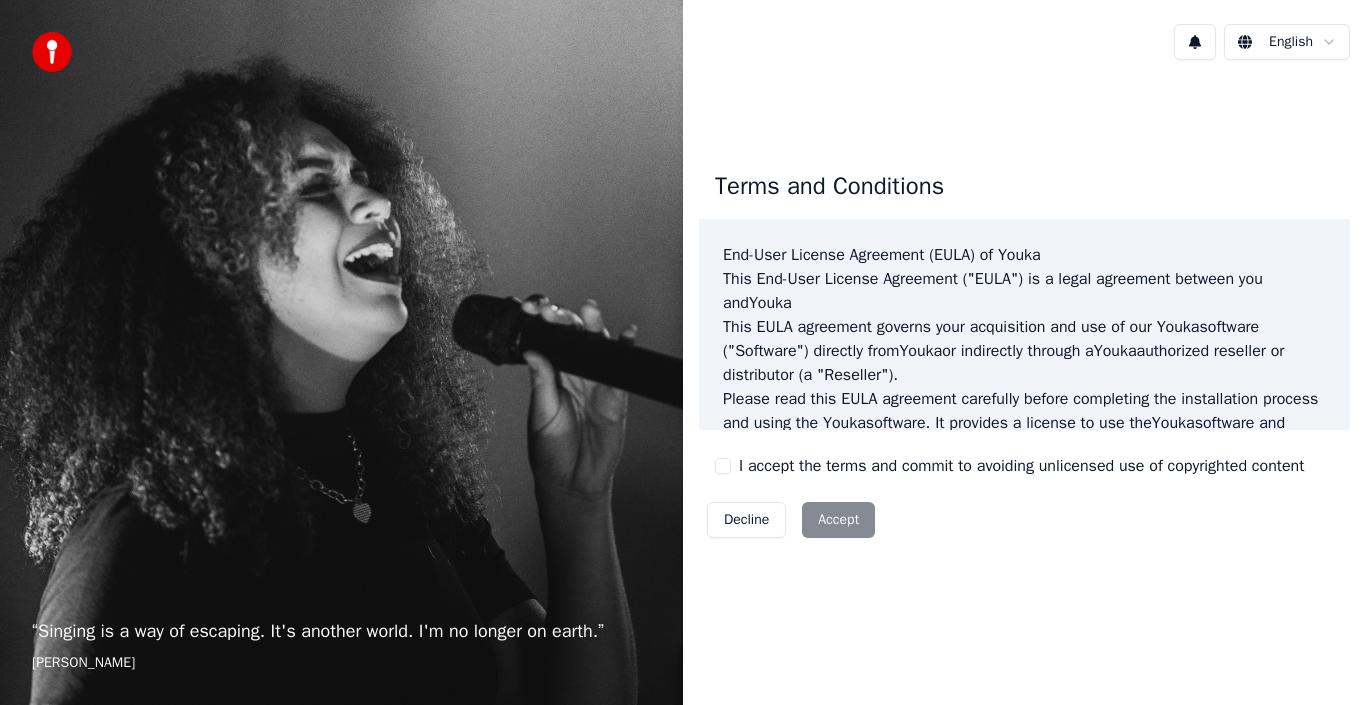 click on "Decline Accept" at bounding box center (791, 520) 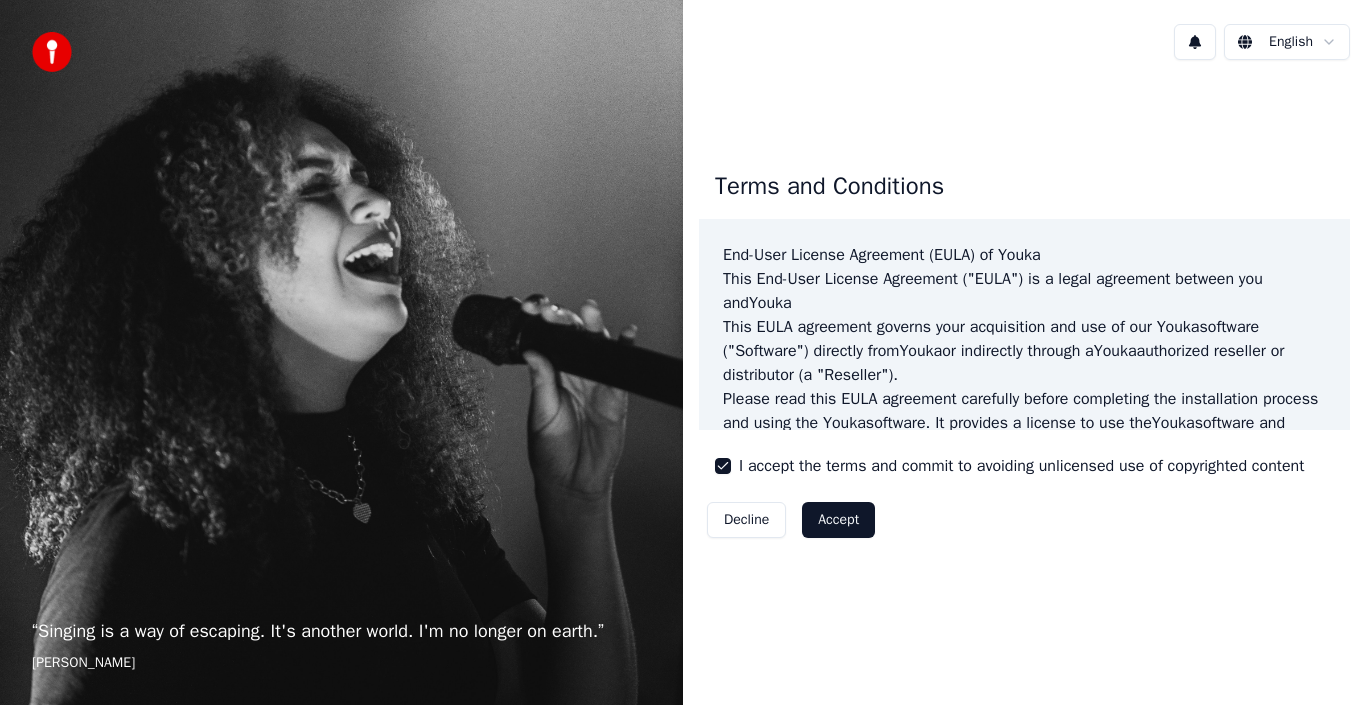 click on "Accept" at bounding box center (838, 520) 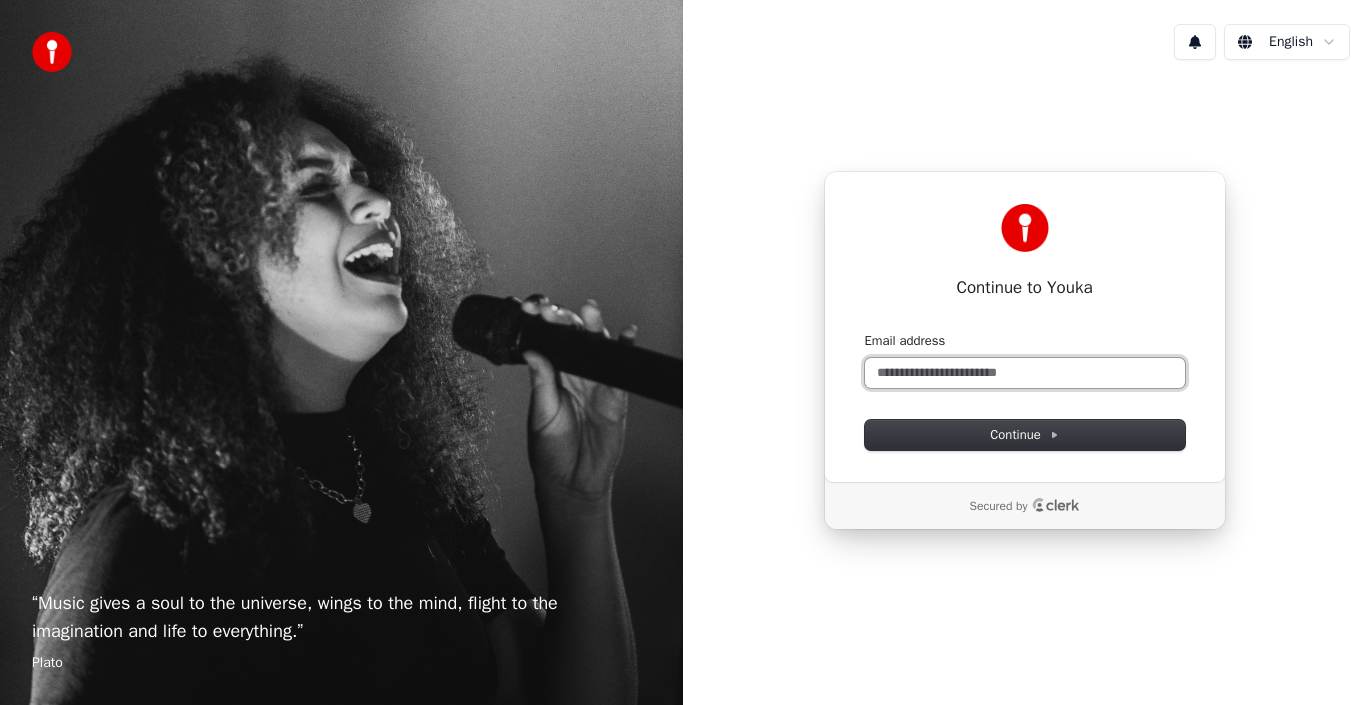 click on "Email address" at bounding box center (1025, 373) 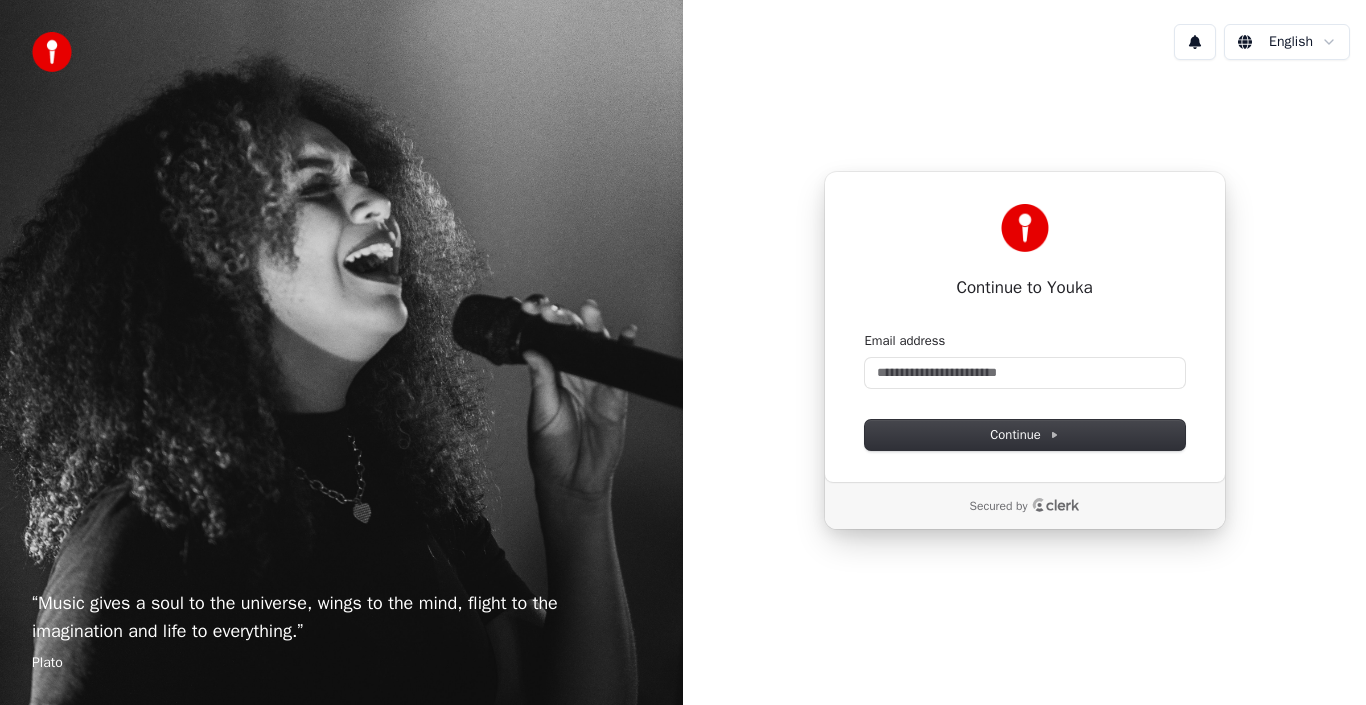 click on "“ Music gives a soul to the universe, wings to the mind, flight to the imagination and life to everything. ” Plato English Continue to Youka Continue with Google or Email address Continue Secured by" at bounding box center [683, 352] 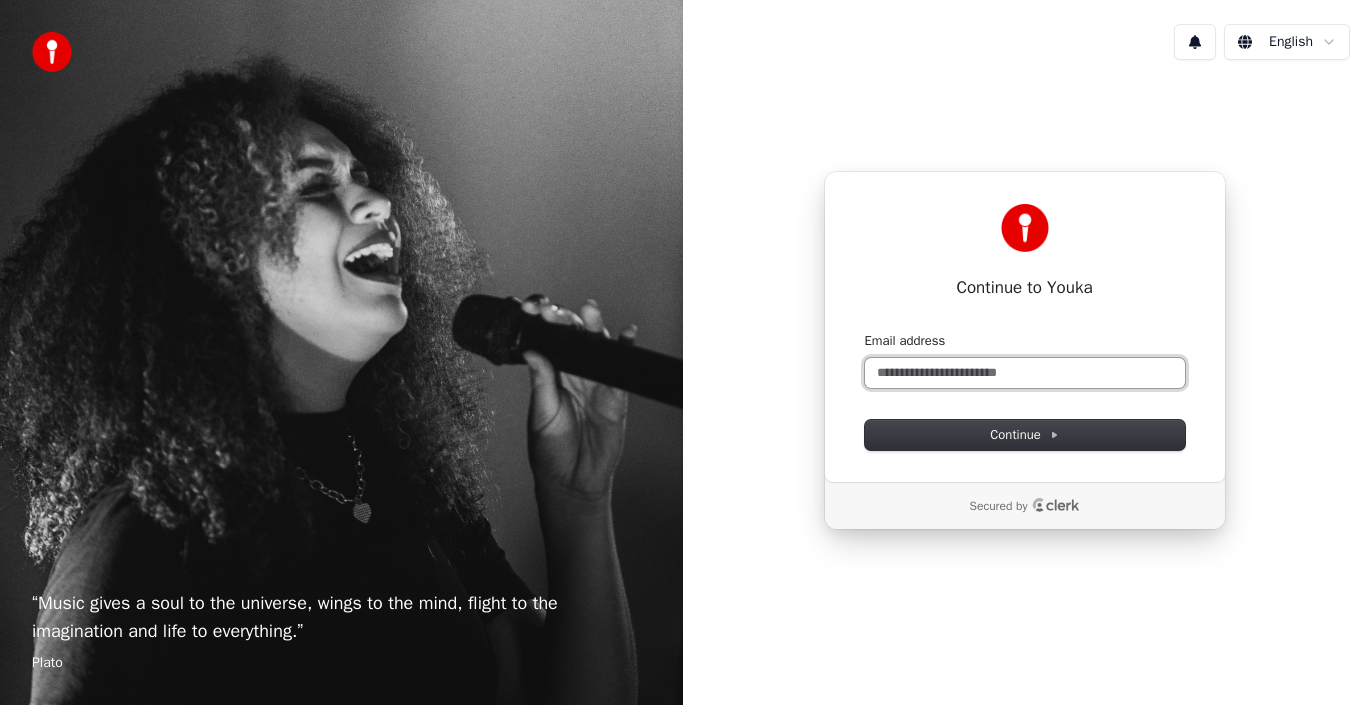 click on "Email address" at bounding box center [1025, 373] 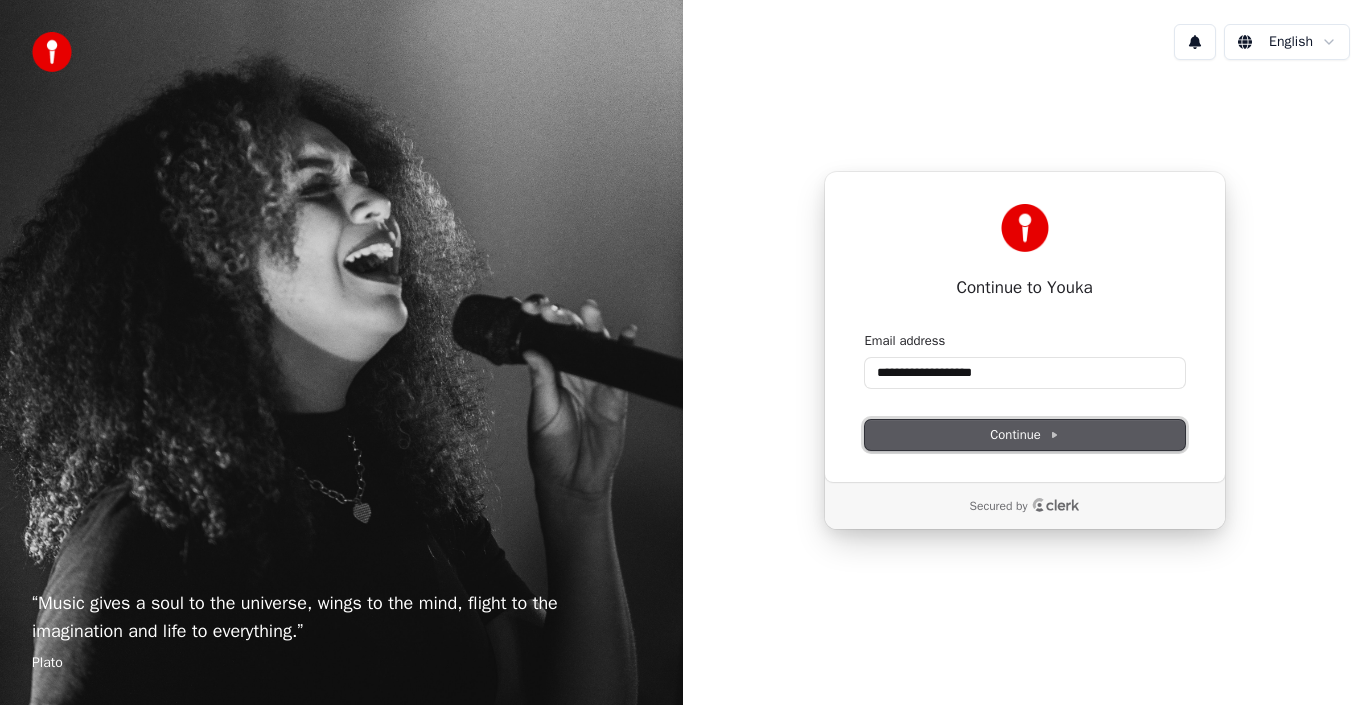 click on "Continue" at bounding box center (1024, 435) 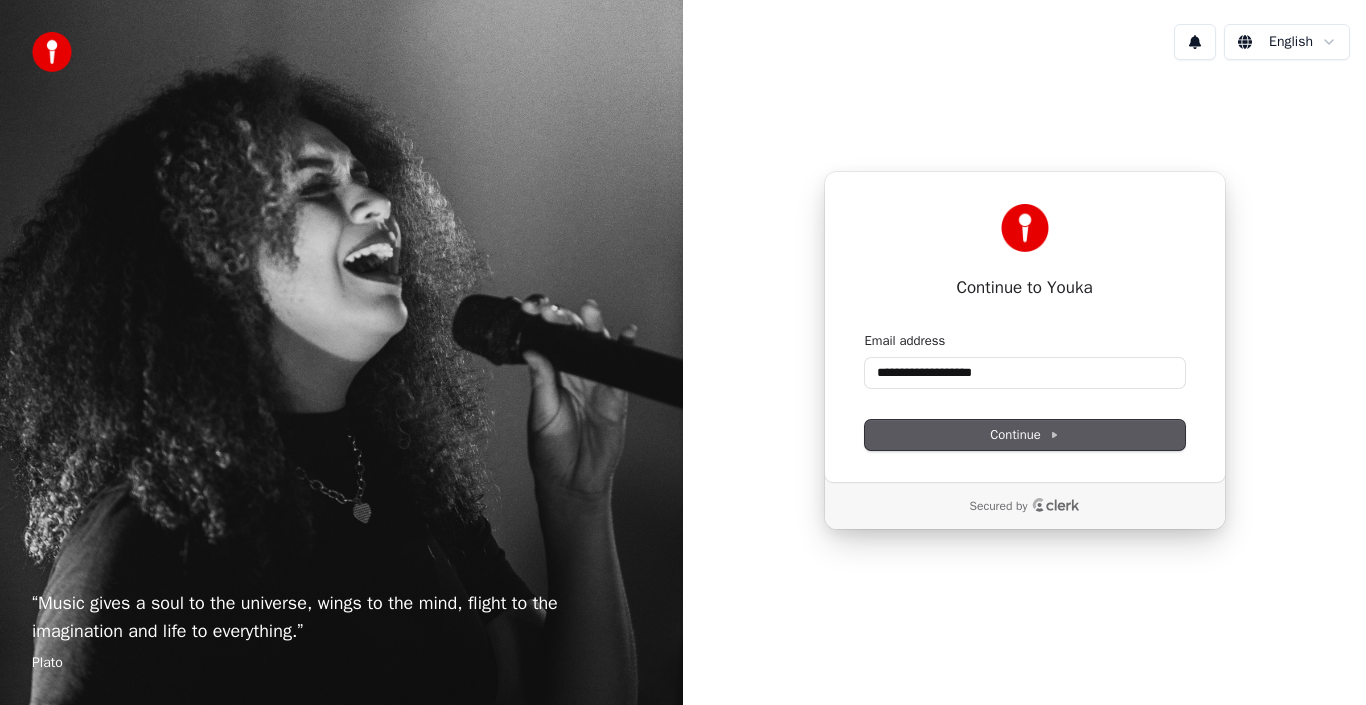 type on "**********" 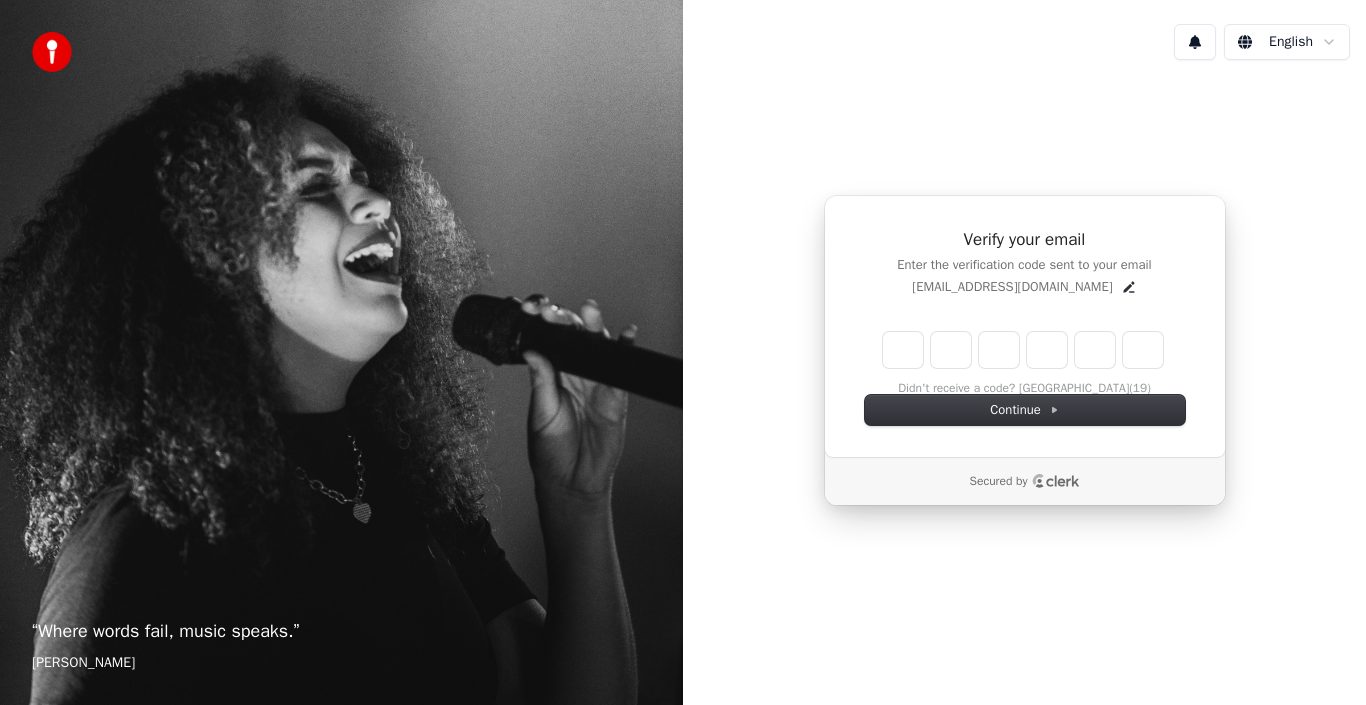 type on "*" 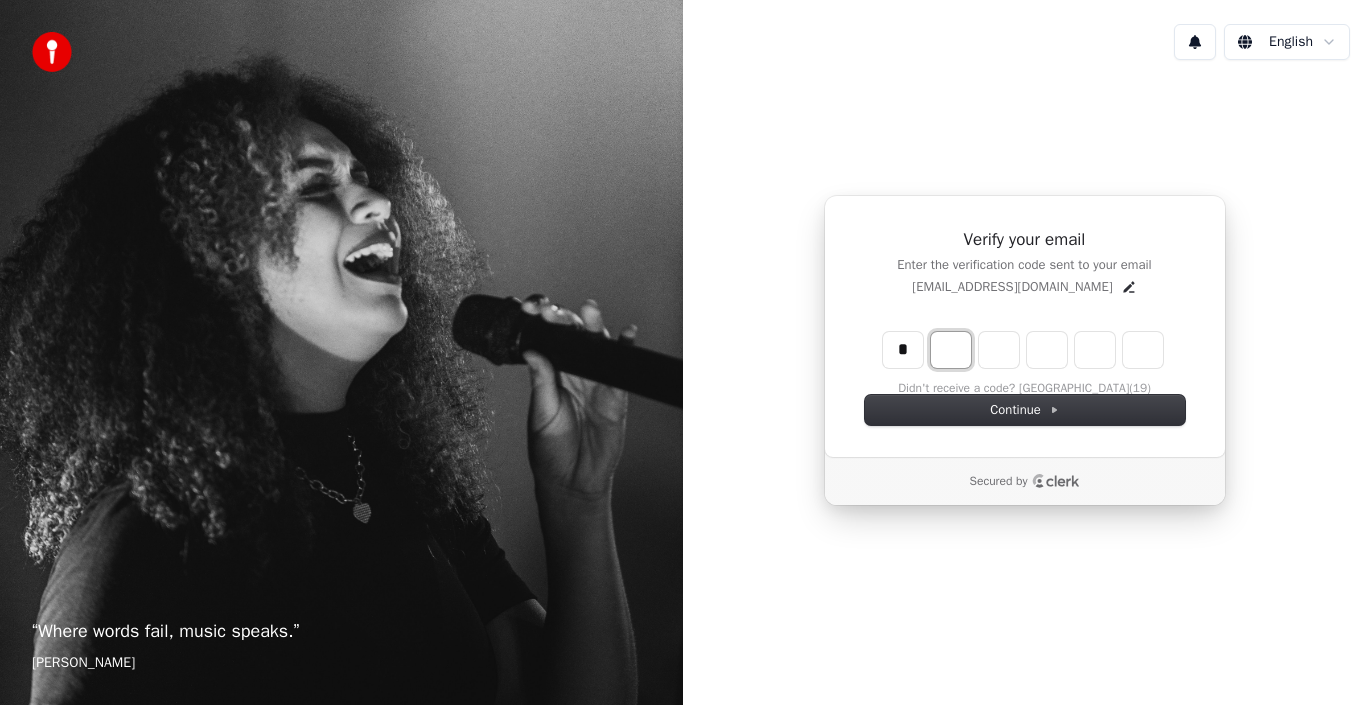 type on "*" 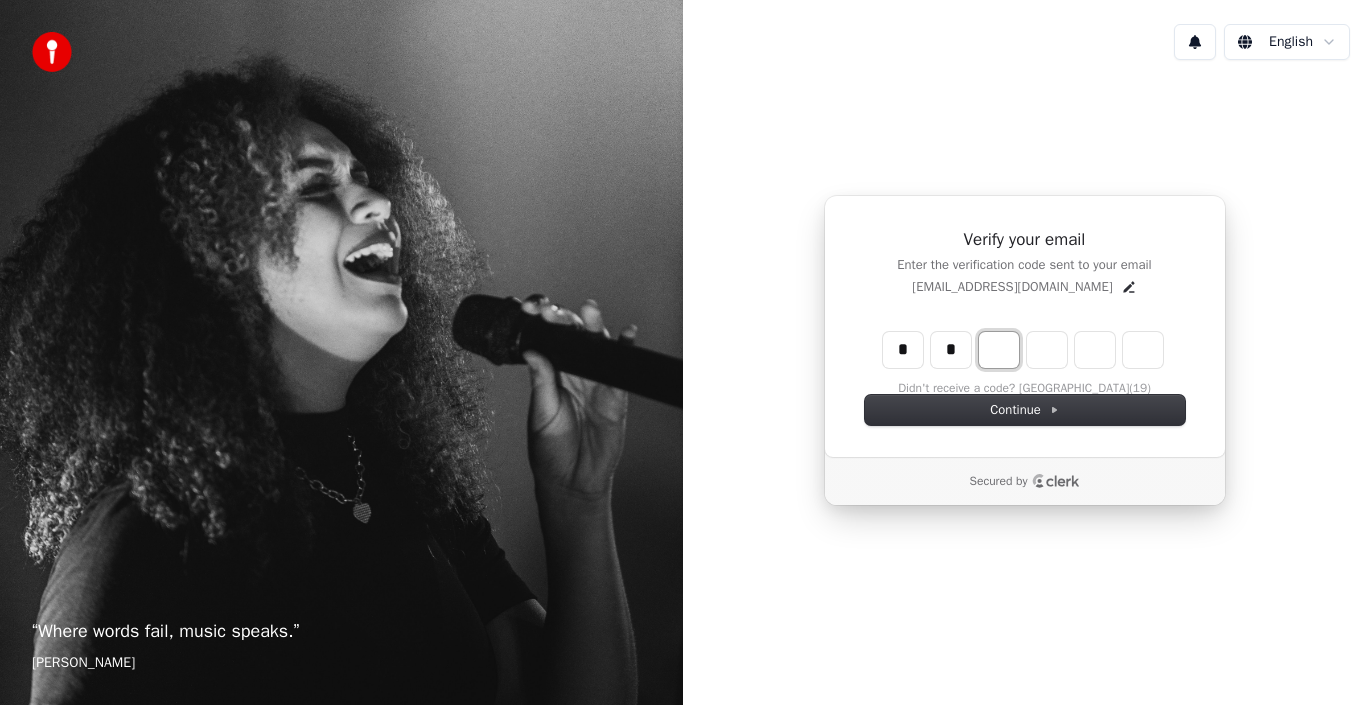 type on "**" 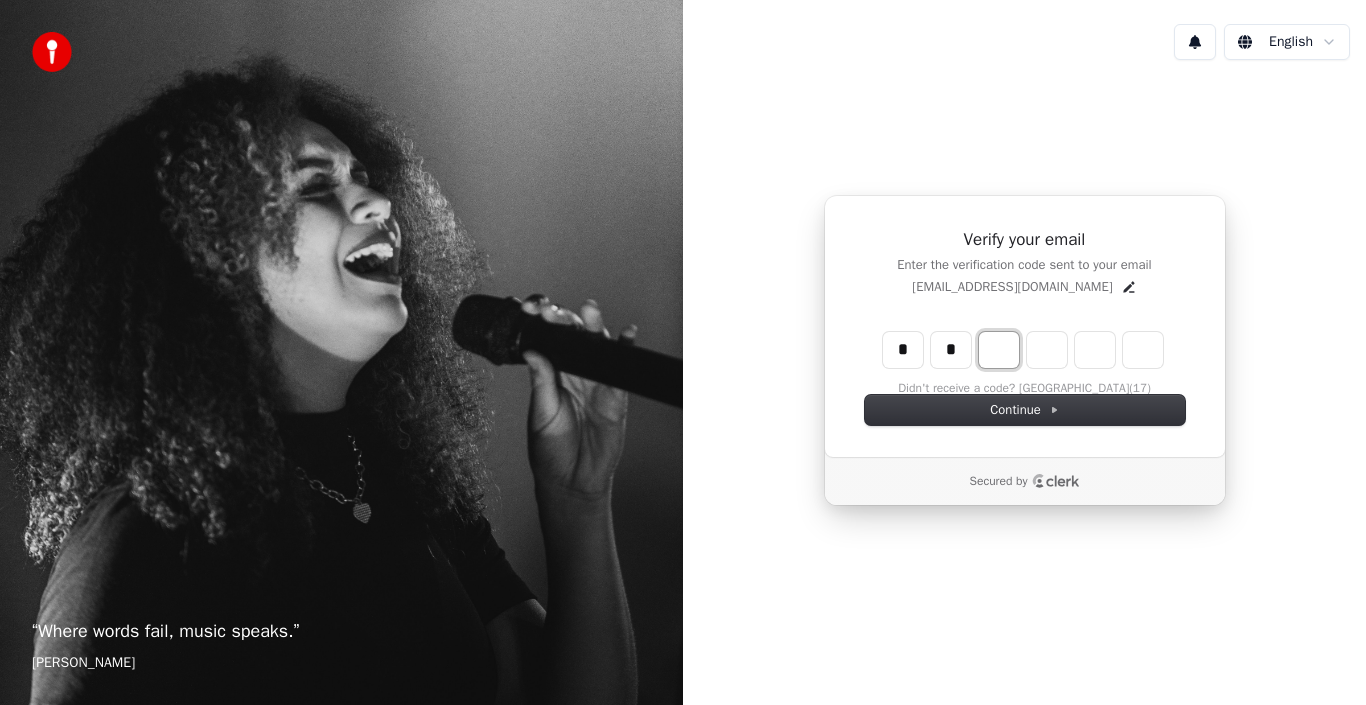 type on "*" 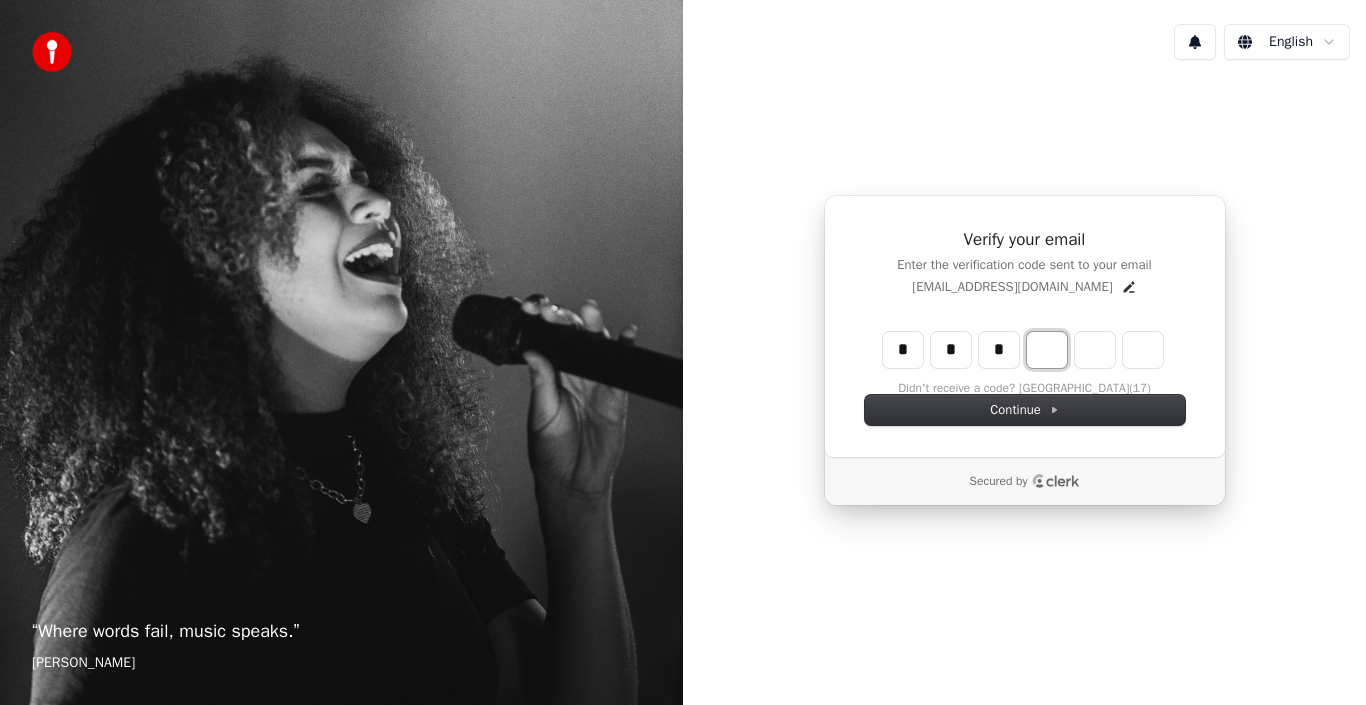 type on "***" 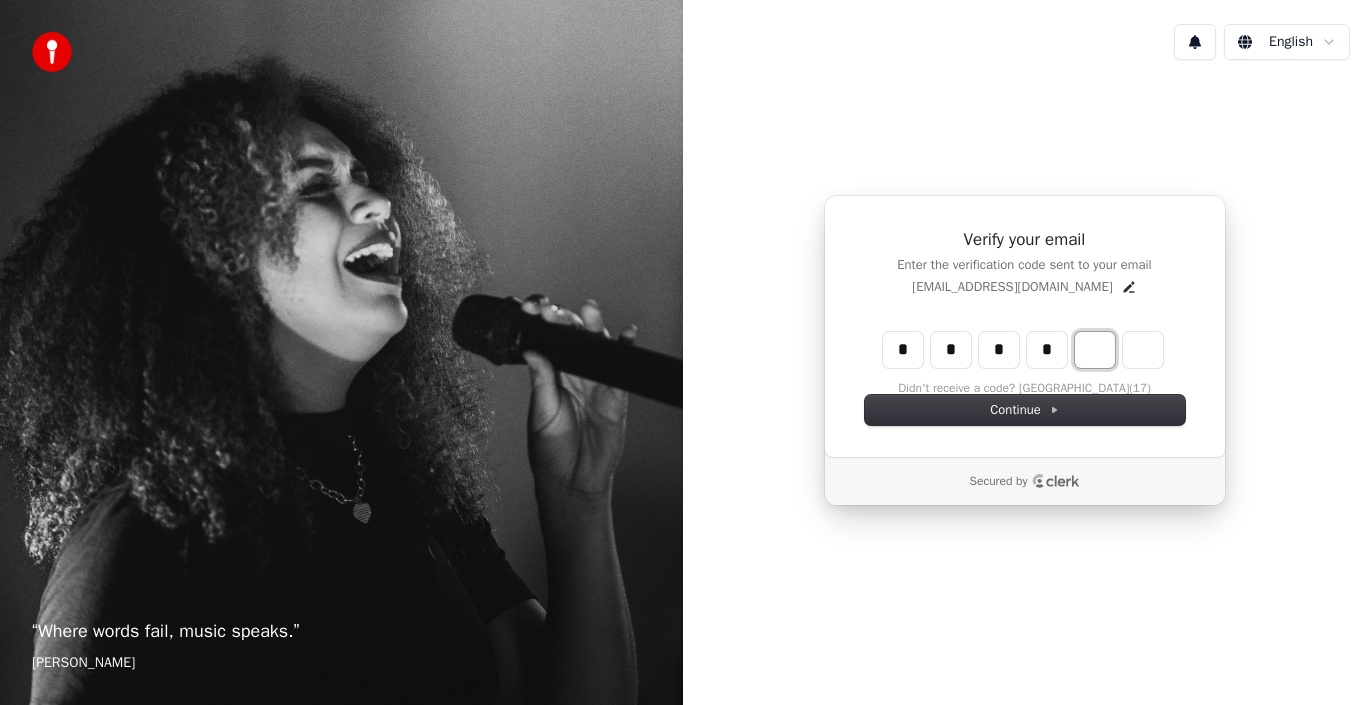 type on "****" 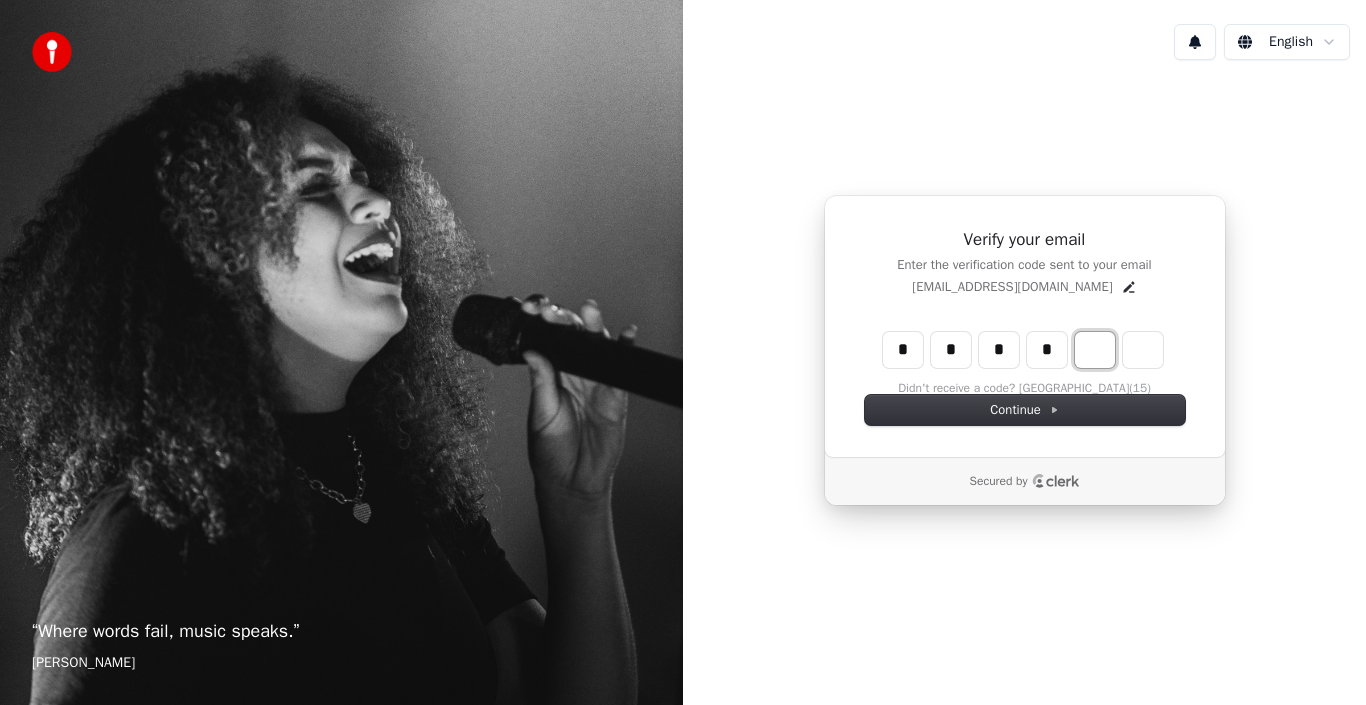 type on "*" 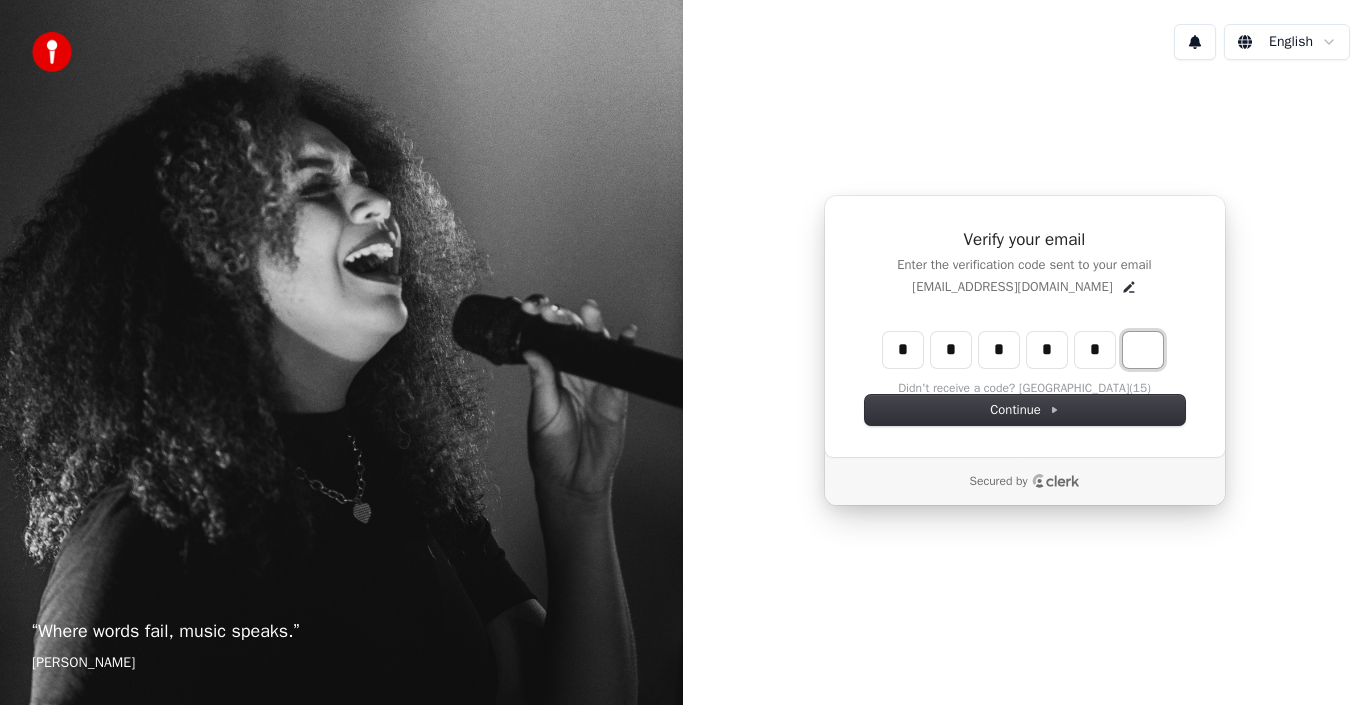 type on "*****" 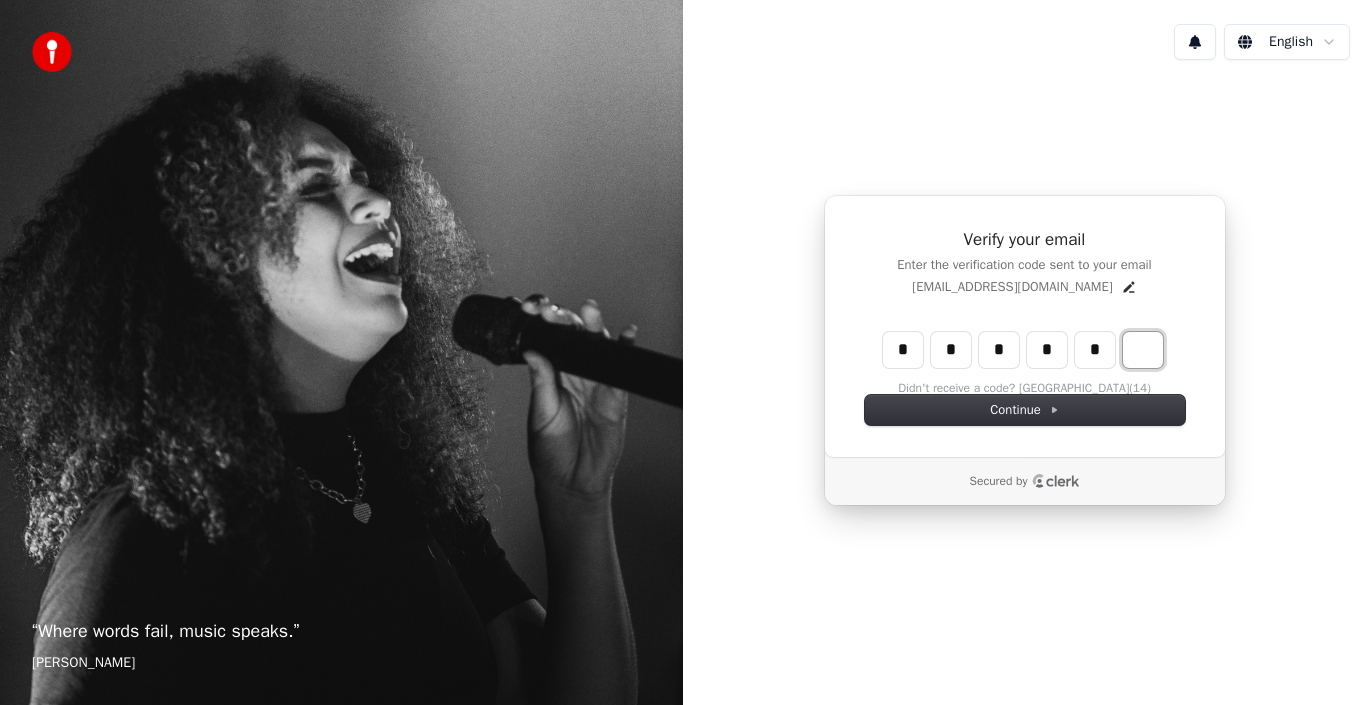 type on "*" 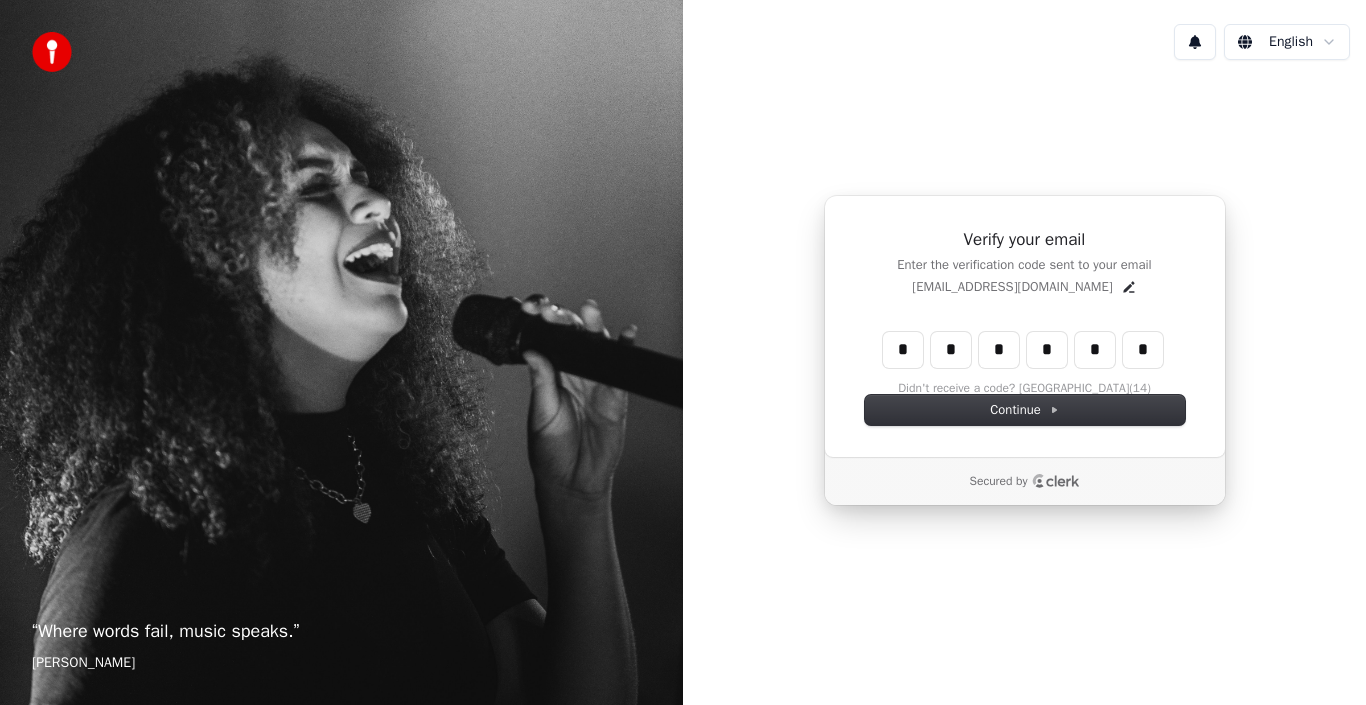 type on "******" 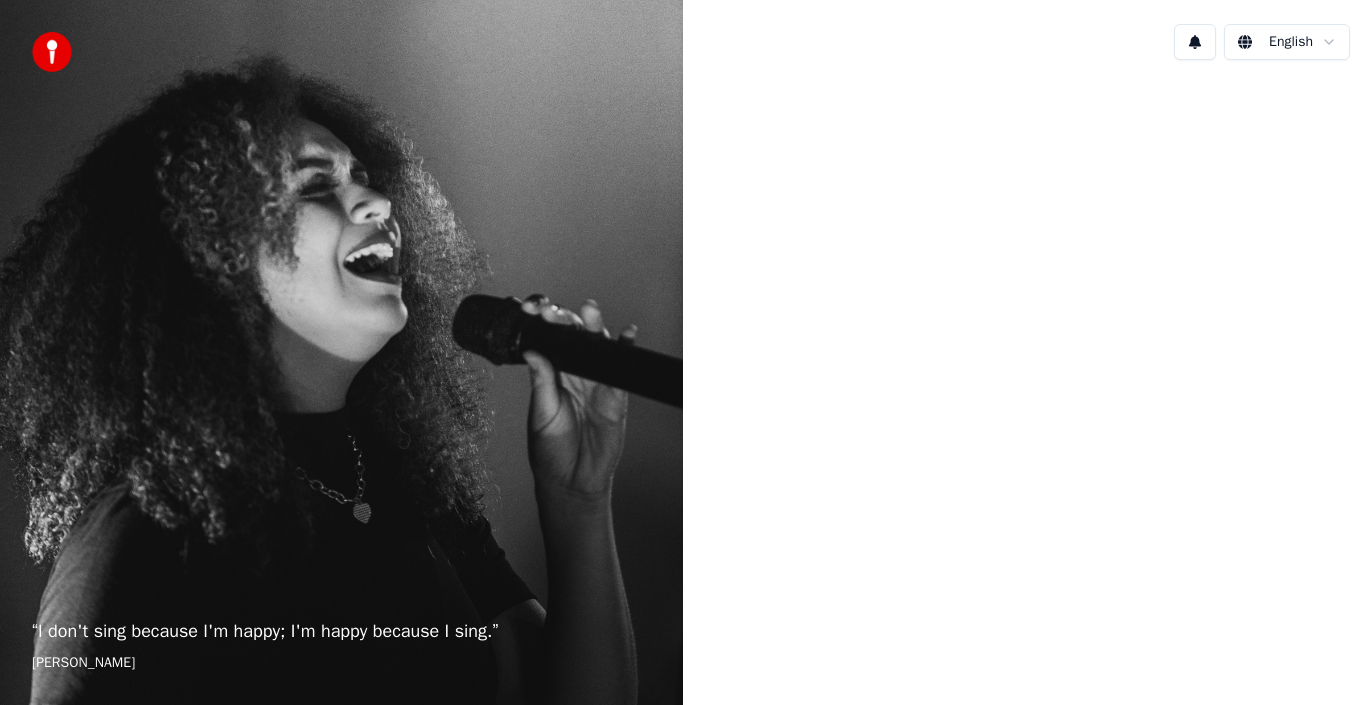scroll, scrollTop: 0, scrollLeft: 0, axis: both 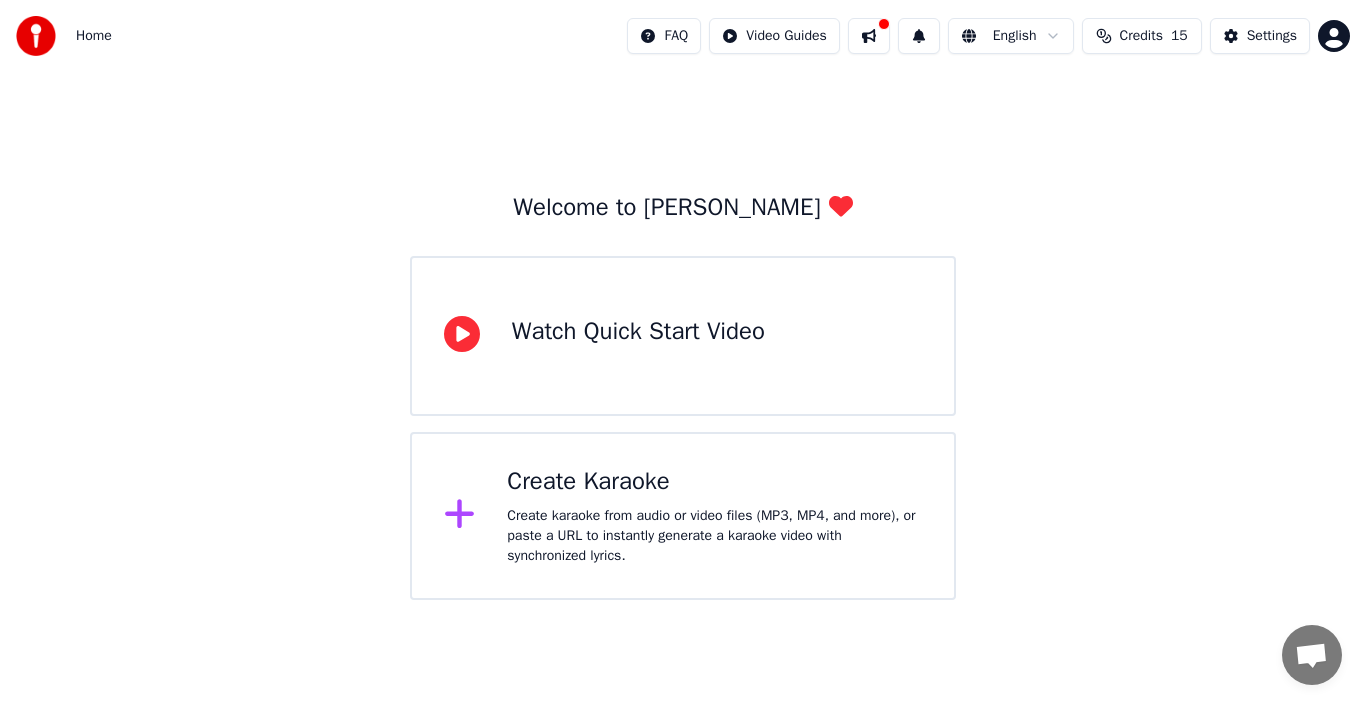 click 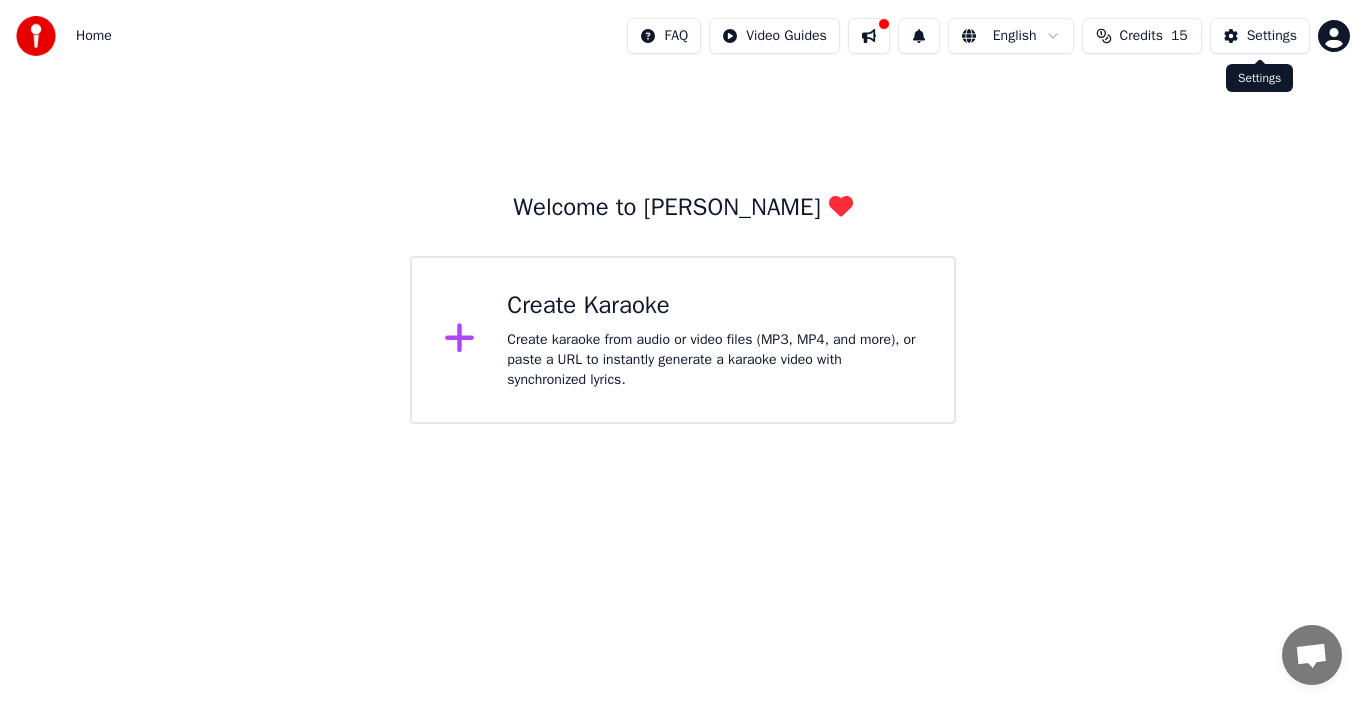 click on "Settings" at bounding box center (1272, 36) 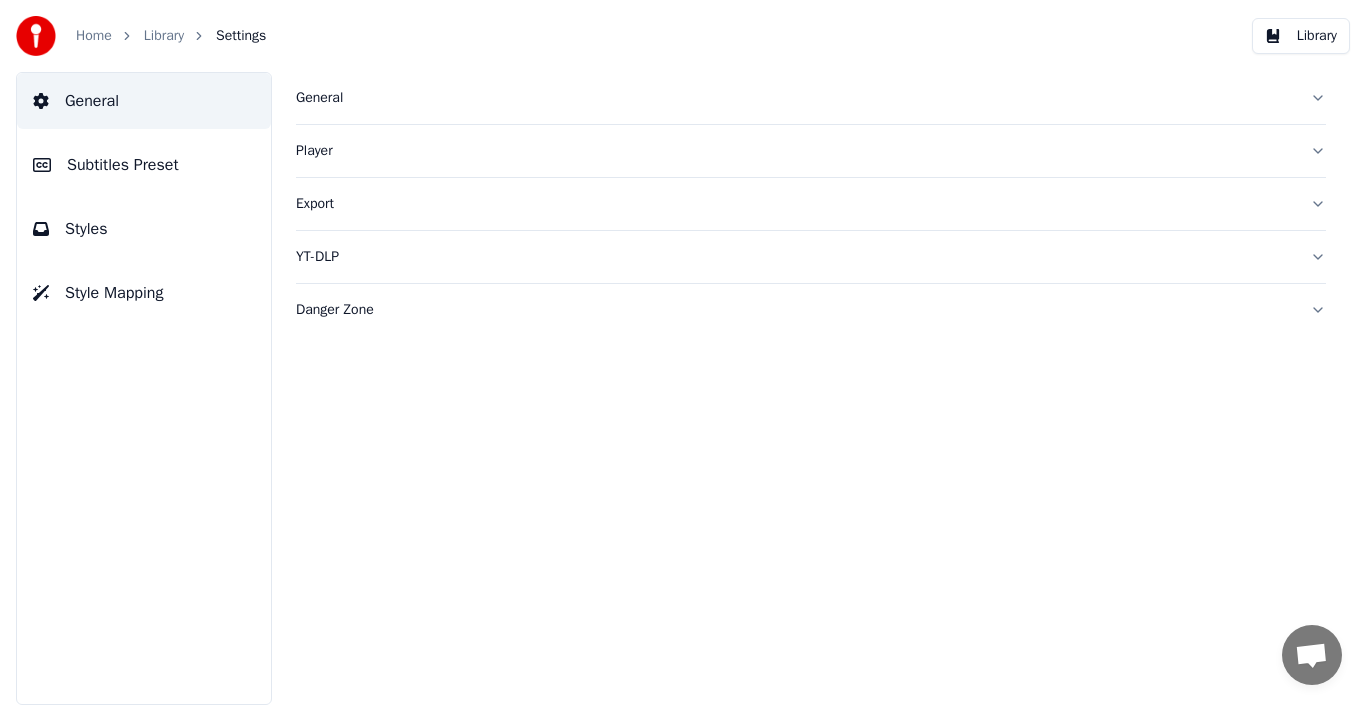 click on "Home Library Settings" at bounding box center (141, 36) 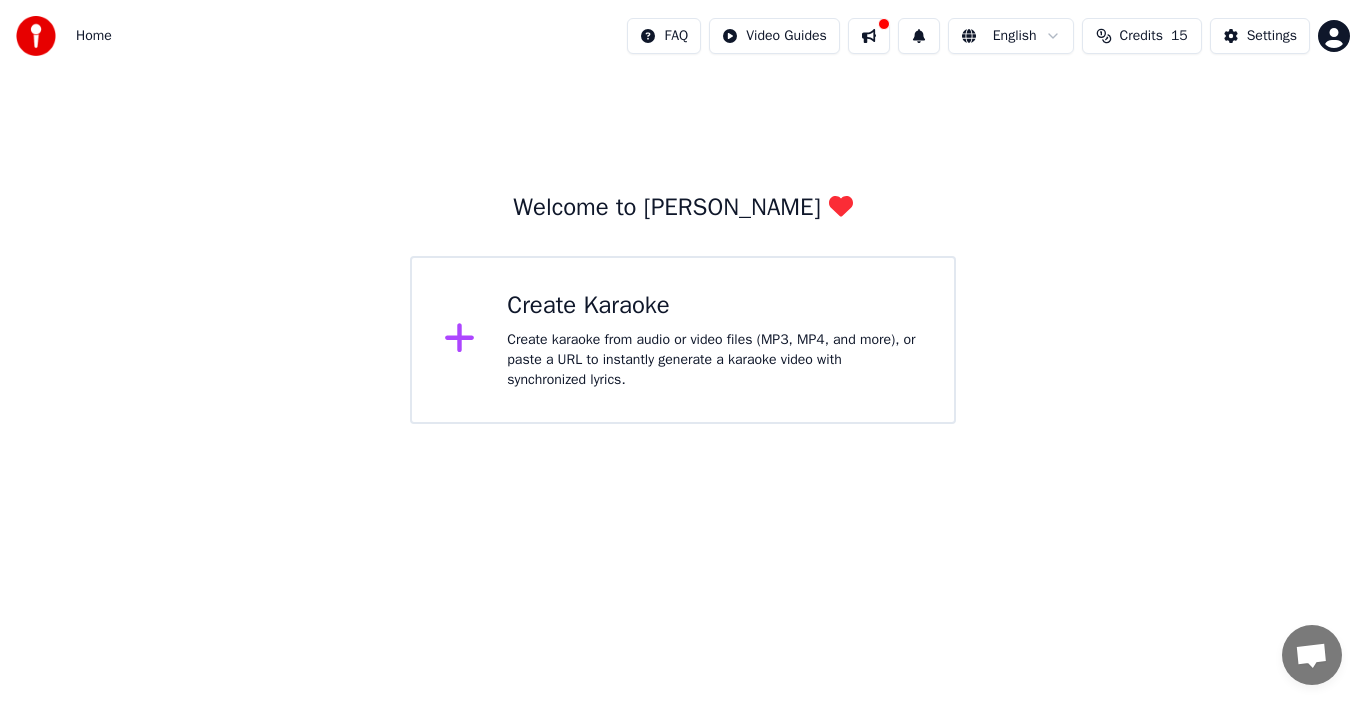 click on "Home FAQ Video Guides English Credits 15 Settings Welcome to Youka Create Karaoke Create karaoke from audio or video files (MP3, MP4, and more), or paste a URL to instantly generate a karaoke video with synchronized lyrics." at bounding box center (683, 212) 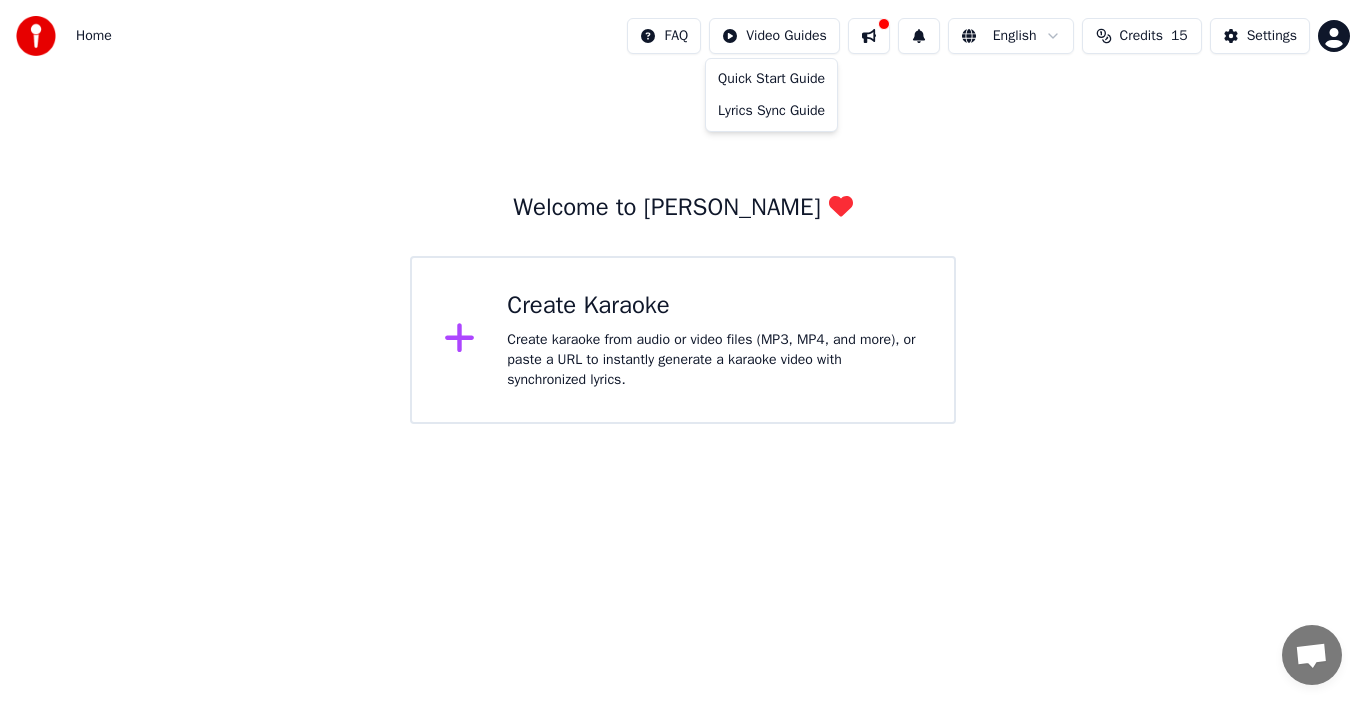 click on "Home FAQ Video Guides English Credits 15 Settings Welcome to Youka Create Karaoke Create karaoke from audio or video files (MP3, MP4, and more), or paste a URL to instantly generate a karaoke video with synchronized lyrics. Quick Start Guide Lyrics Sync Guide" at bounding box center (683, 212) 